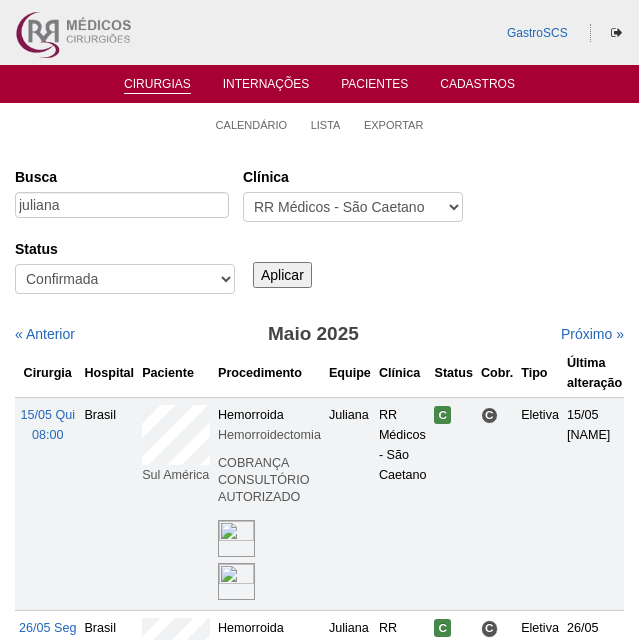 scroll, scrollTop: 0, scrollLeft: 0, axis: both 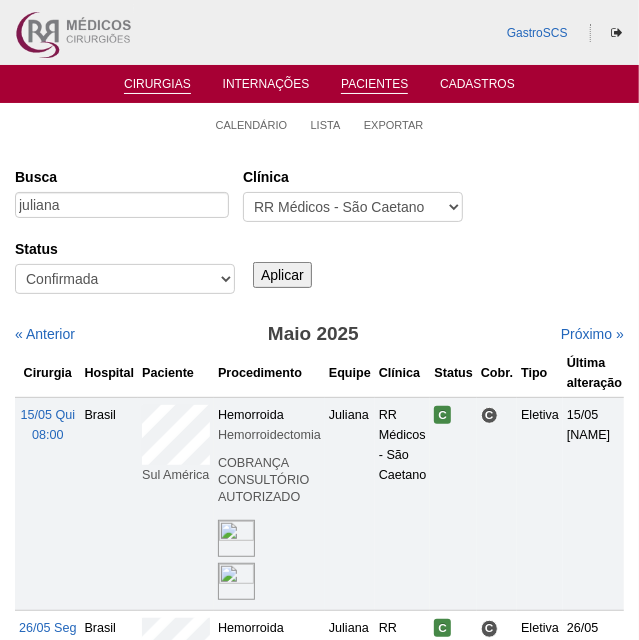 click on "Pacientes" at bounding box center (374, 85) 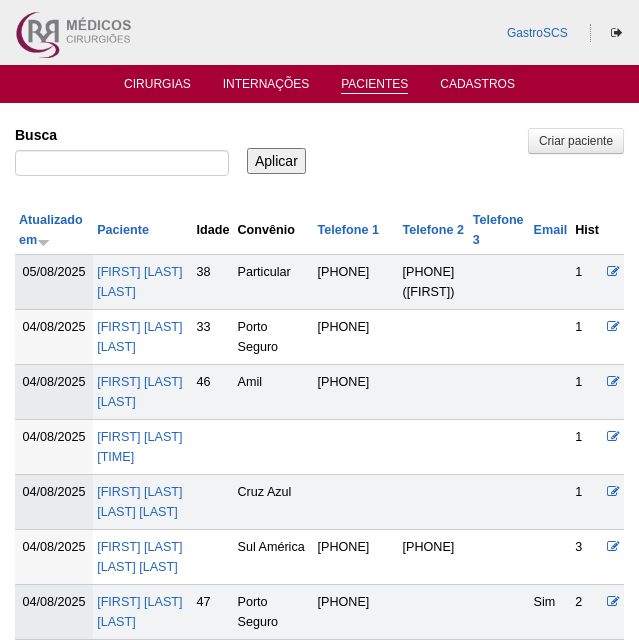 scroll, scrollTop: 0, scrollLeft: 0, axis: both 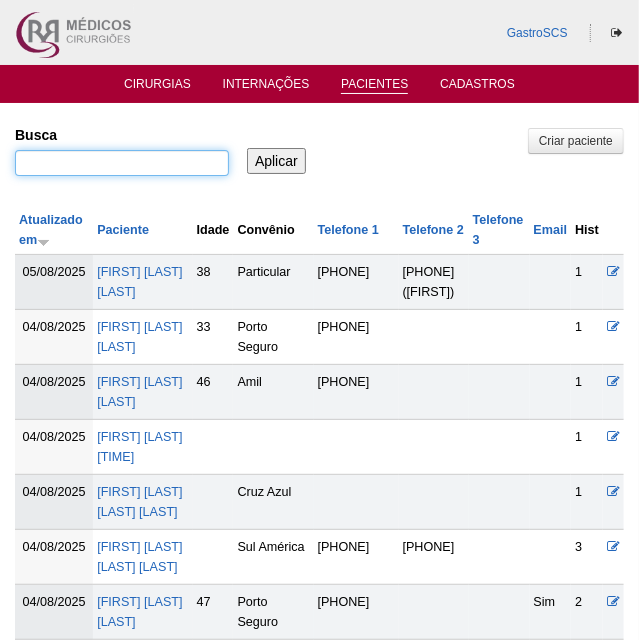 click on "Busca" at bounding box center (122, 163) 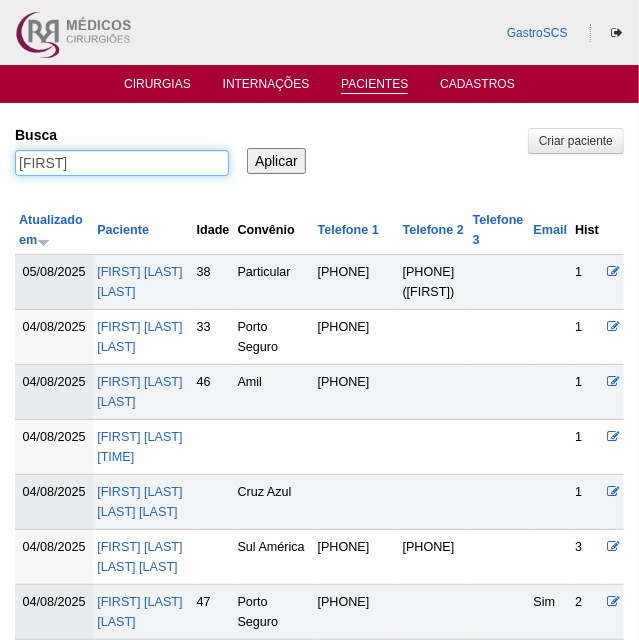 type on "bruna" 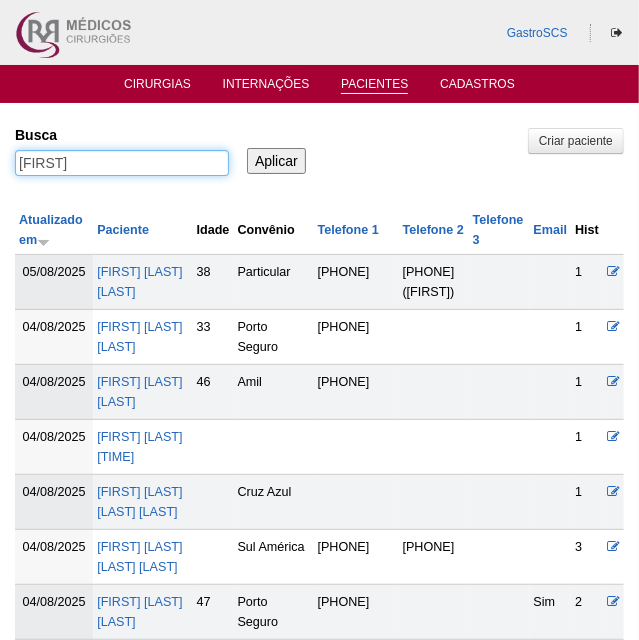 click on "Aplicar" at bounding box center [276, 161] 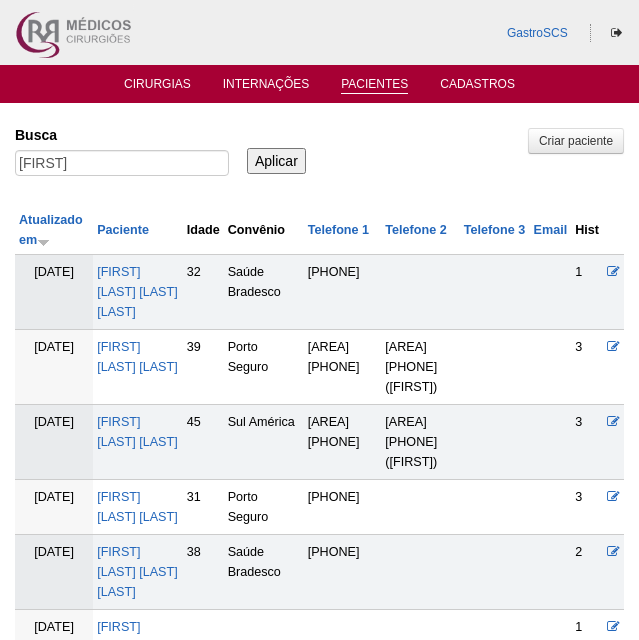 scroll, scrollTop: 0, scrollLeft: 0, axis: both 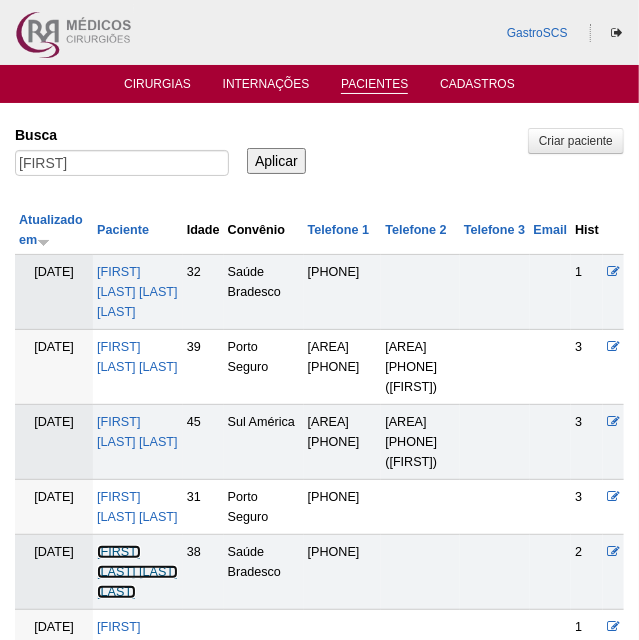 click on "[FIRST] [MIDDLE] [LAST] [LAST]" at bounding box center (137, 572) 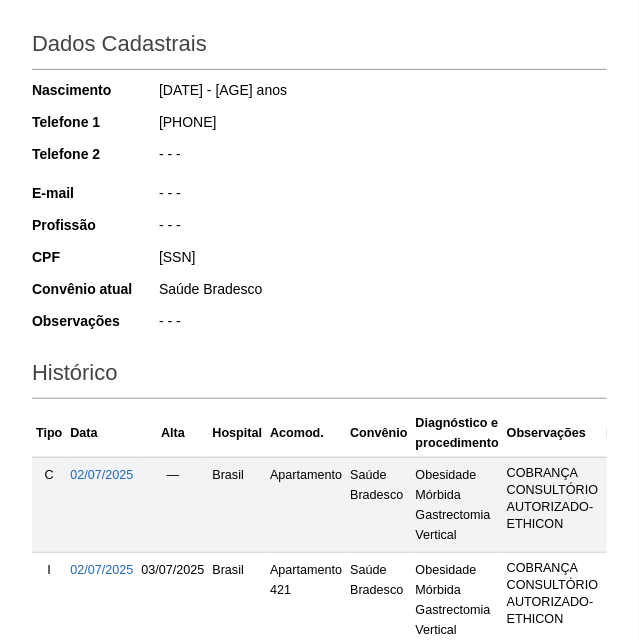 scroll, scrollTop: 506, scrollLeft: 0, axis: vertical 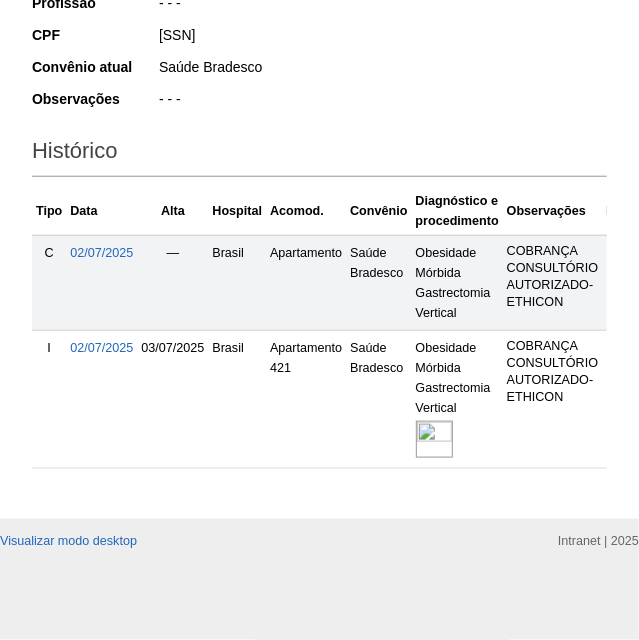 click at bounding box center [434, 439] 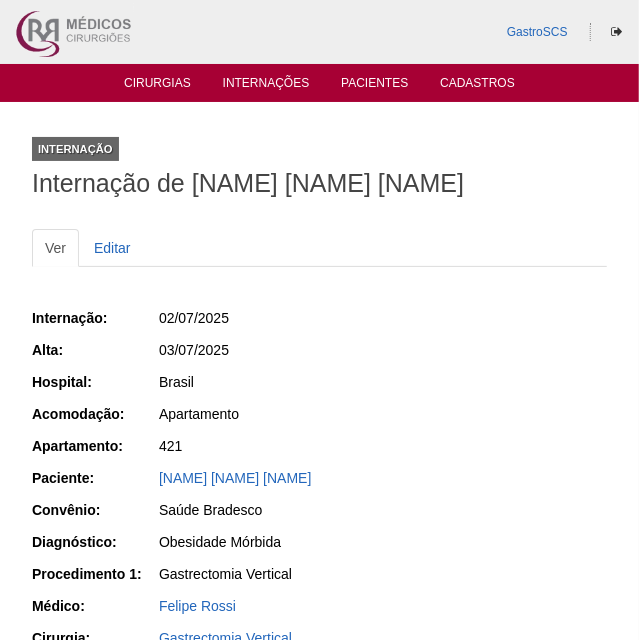 scroll, scrollTop: 0, scrollLeft: 0, axis: both 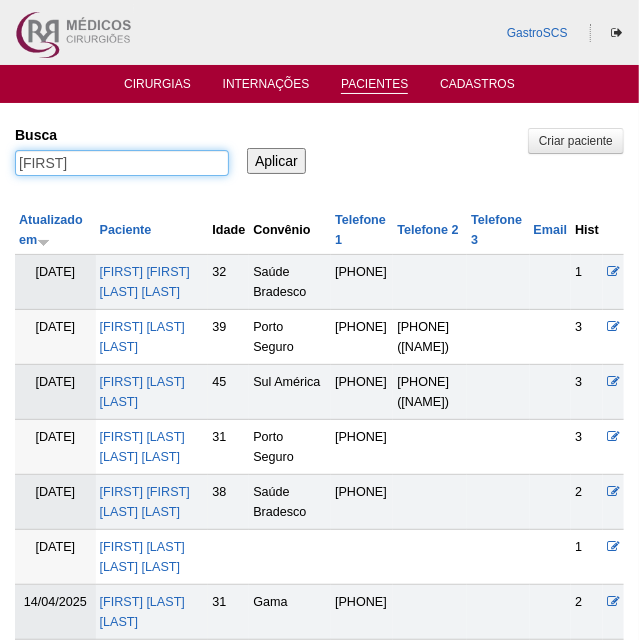 drag, startPoint x: 139, startPoint y: 163, endPoint x: -96, endPoint y: 137, distance: 236.43393 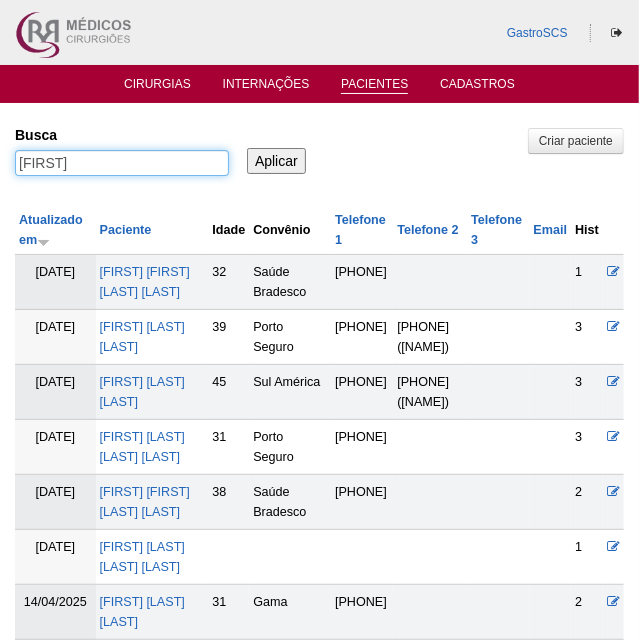 click on "GastroSCS
Cirurgias
Internações
Pacientes
Cadastros
Pacientes" at bounding box center (319, 3084) 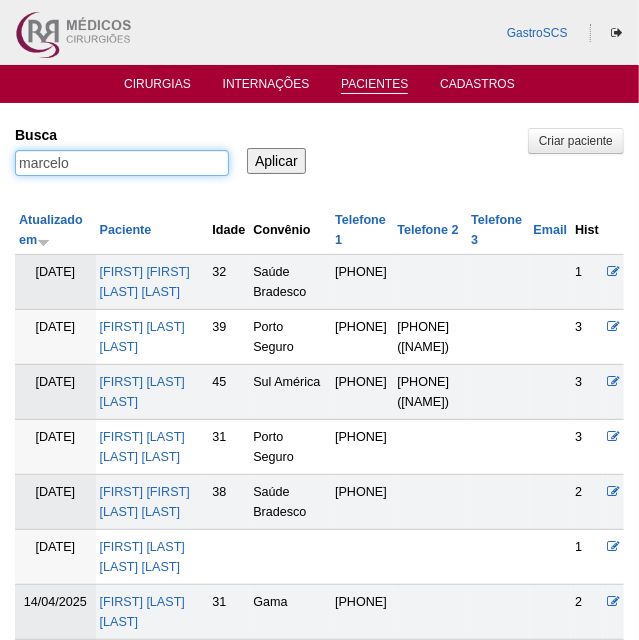type on "marcelo" 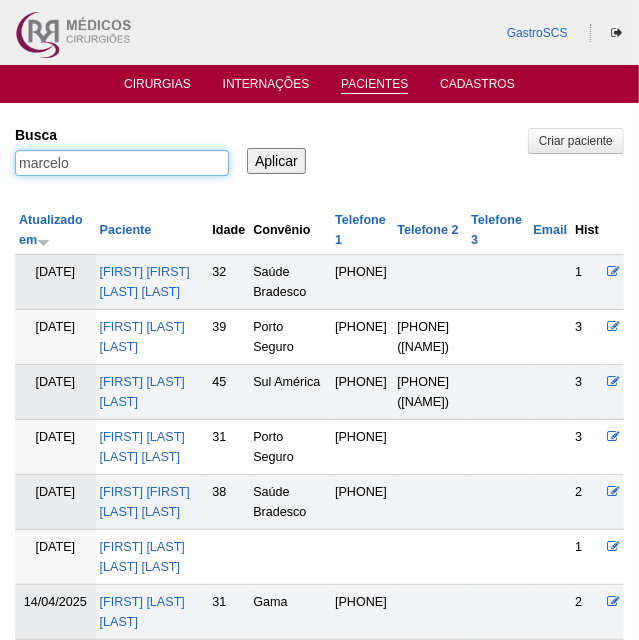 click on "Aplicar" at bounding box center [276, 161] 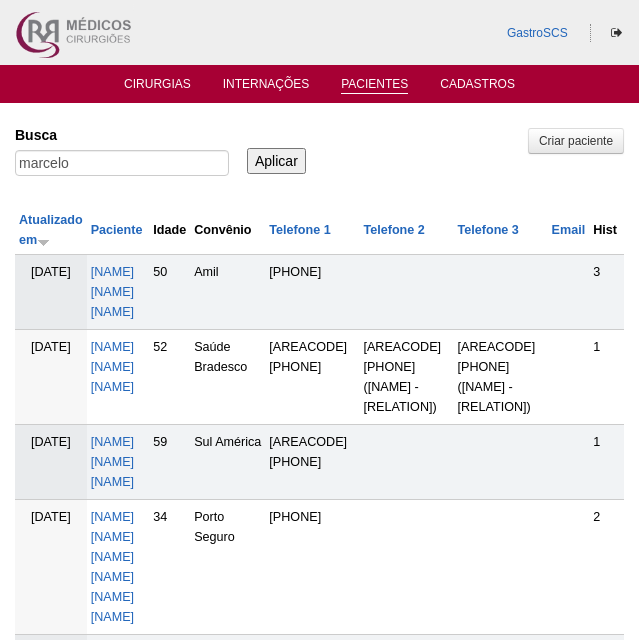scroll, scrollTop: 0, scrollLeft: 0, axis: both 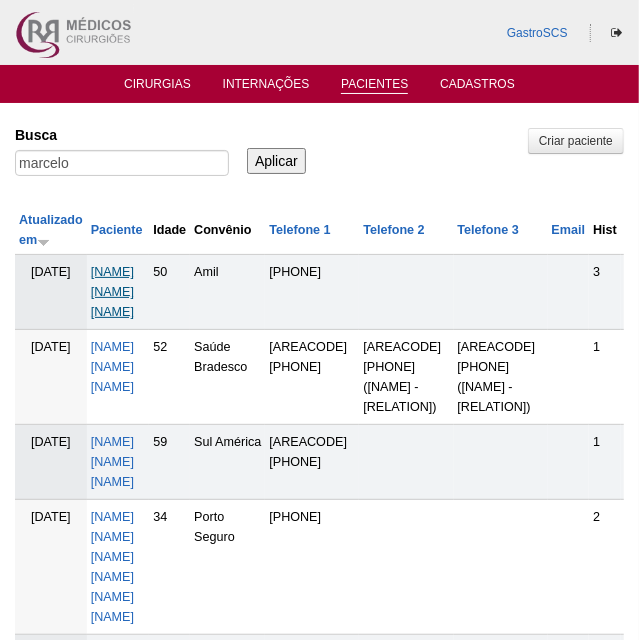 click on "[FIRST] [LAST]" at bounding box center [112, 292] 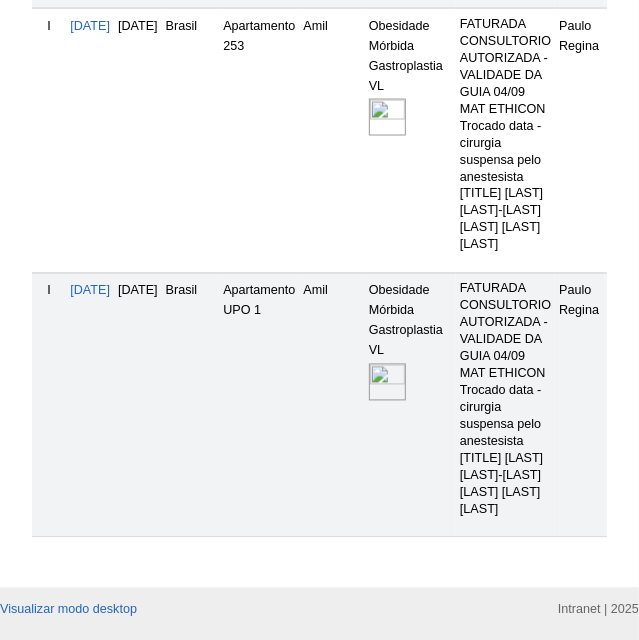 scroll, scrollTop: 1000, scrollLeft: 0, axis: vertical 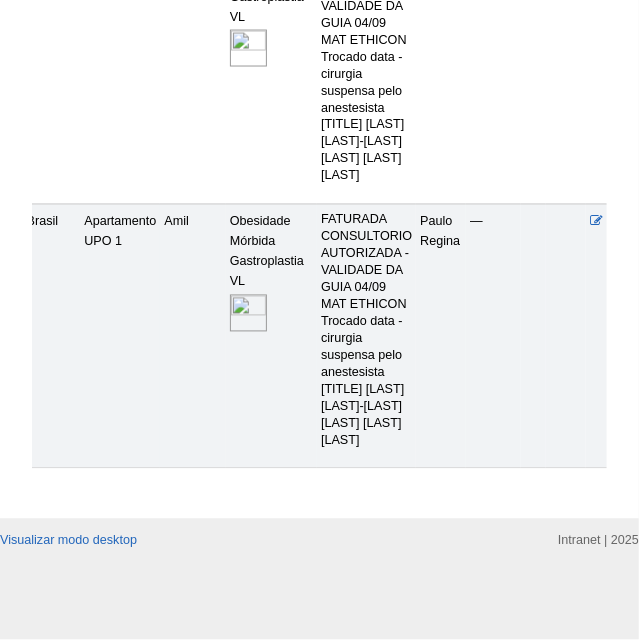 click at bounding box center (248, 313) 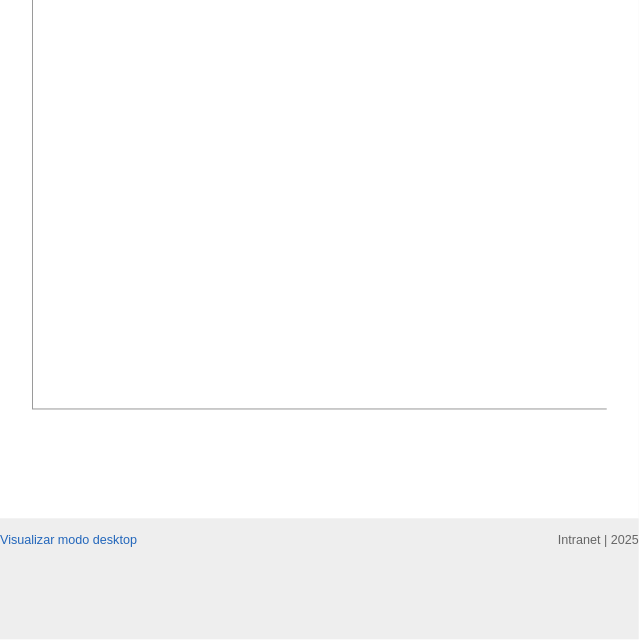 scroll, scrollTop: 1000, scrollLeft: 0, axis: vertical 